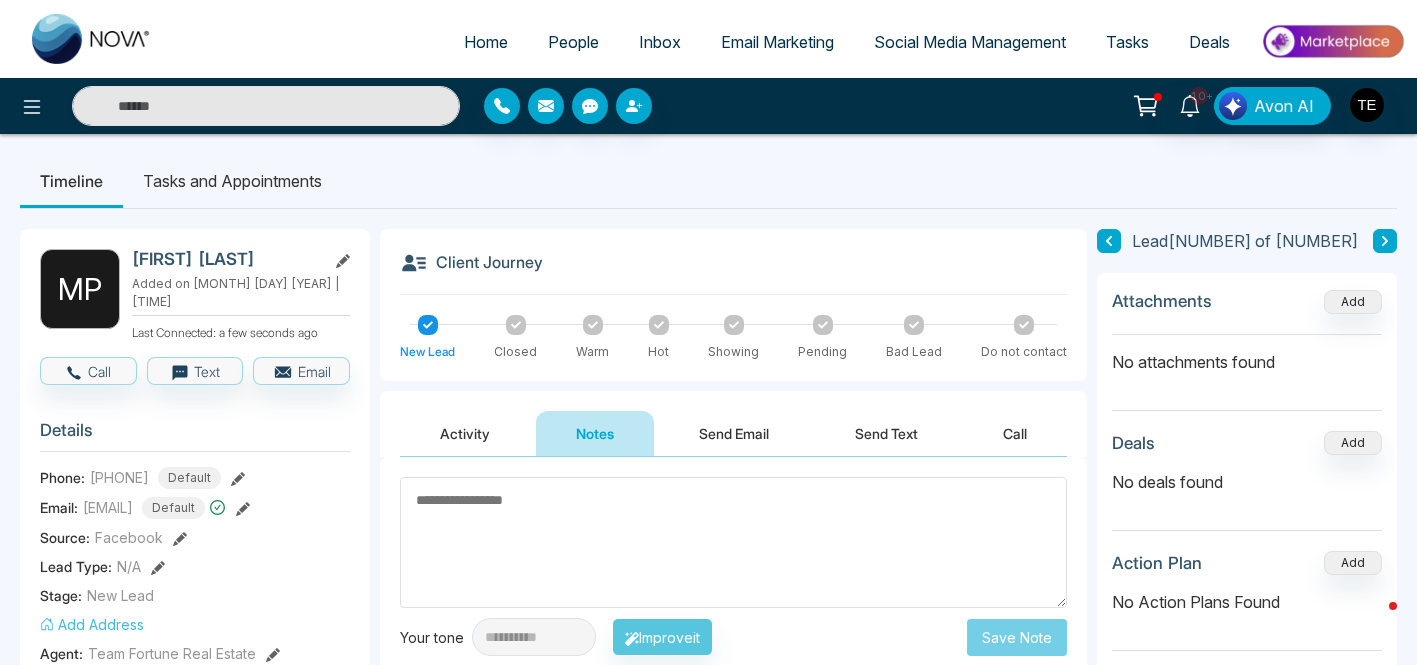 scroll, scrollTop: 0, scrollLeft: 0, axis: both 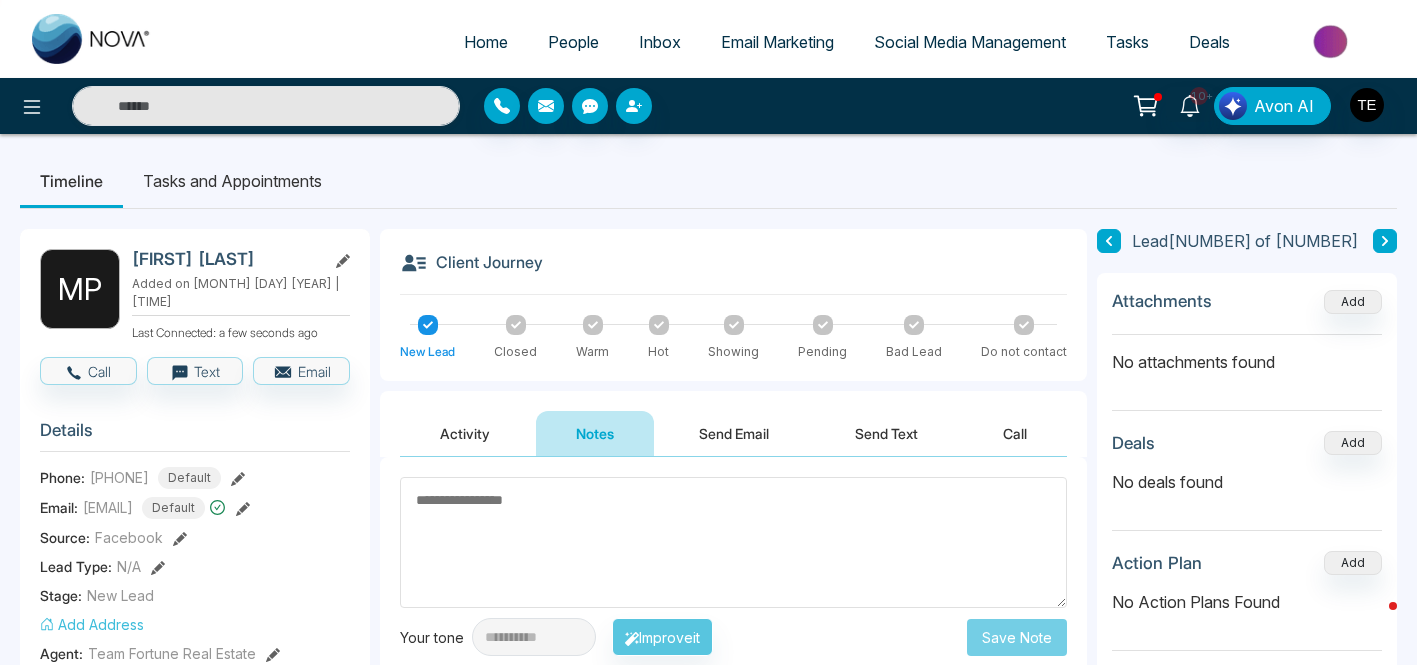 click on "People" at bounding box center [573, 42] 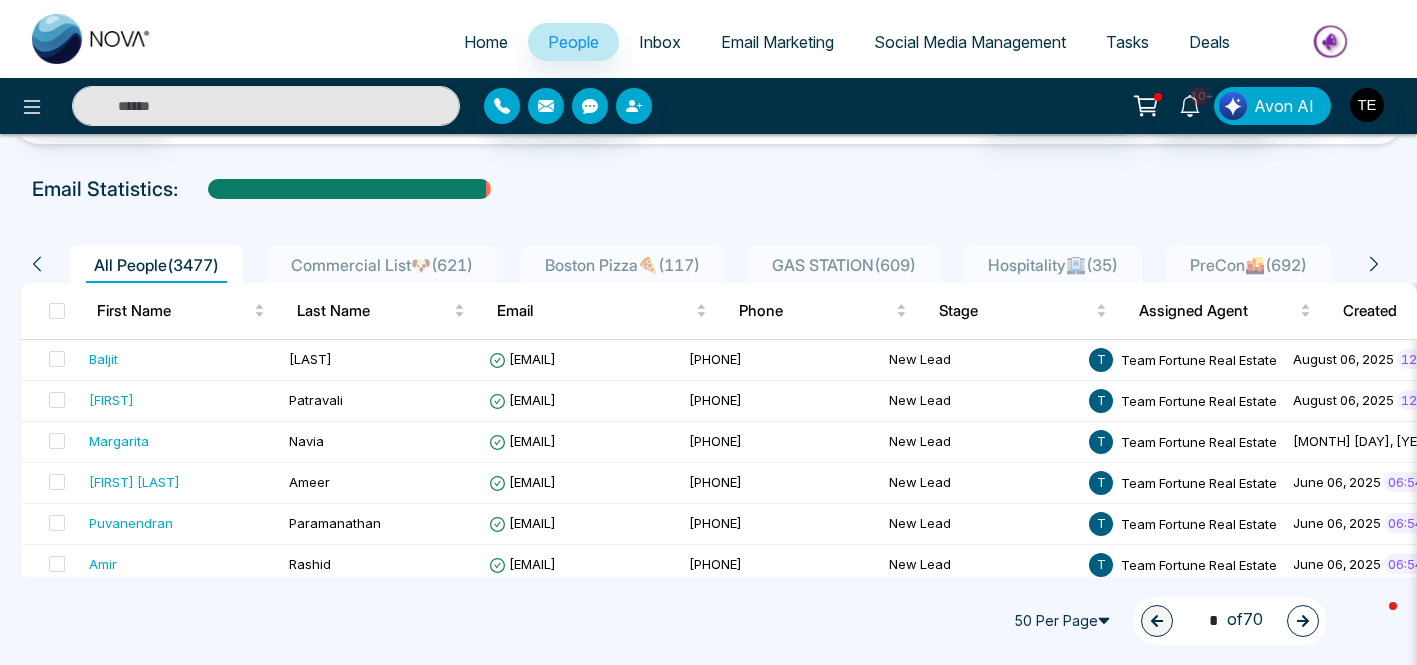 scroll, scrollTop: 0, scrollLeft: 0, axis: both 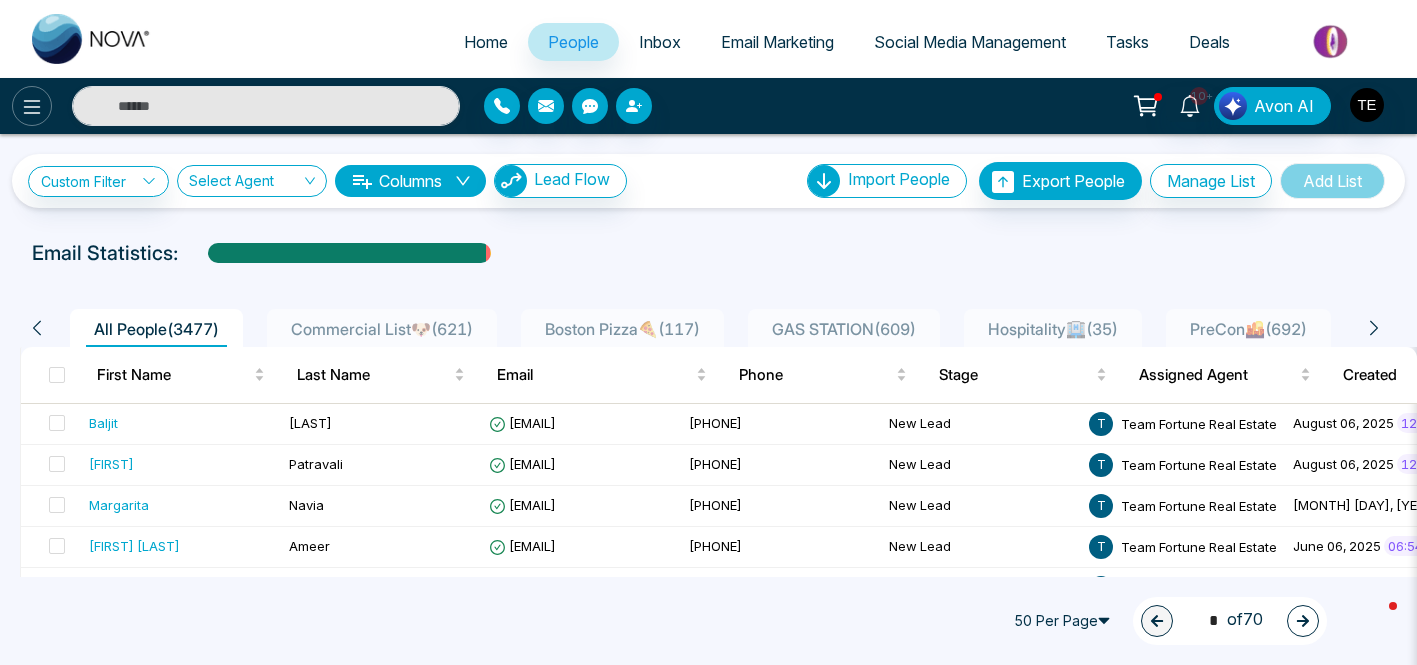 click 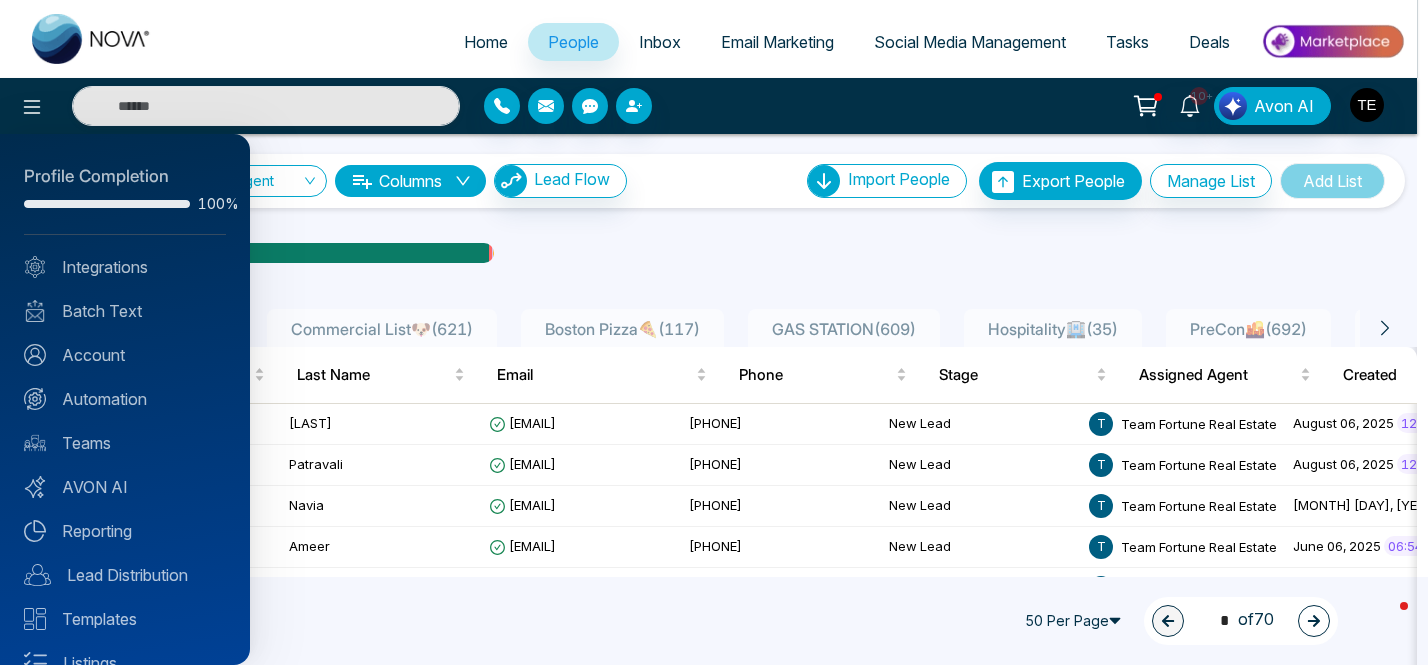 click at bounding box center (714, 332) 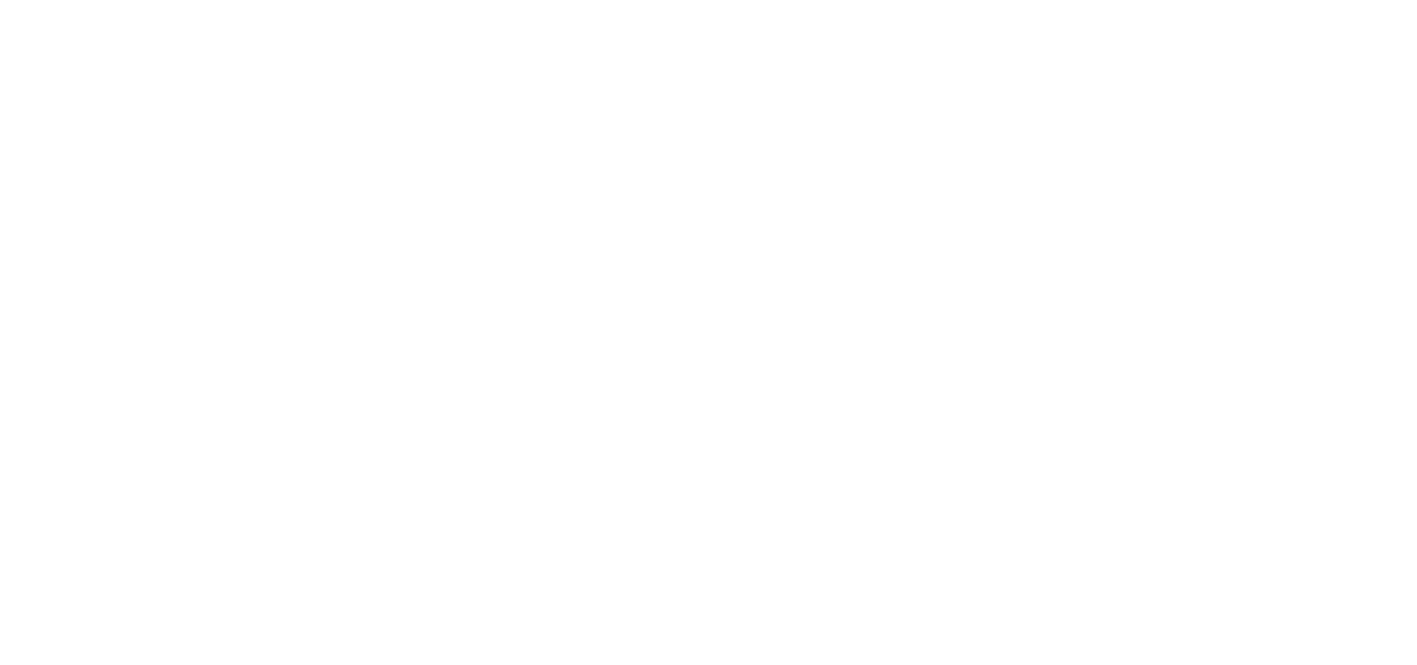 scroll, scrollTop: 0, scrollLeft: 0, axis: both 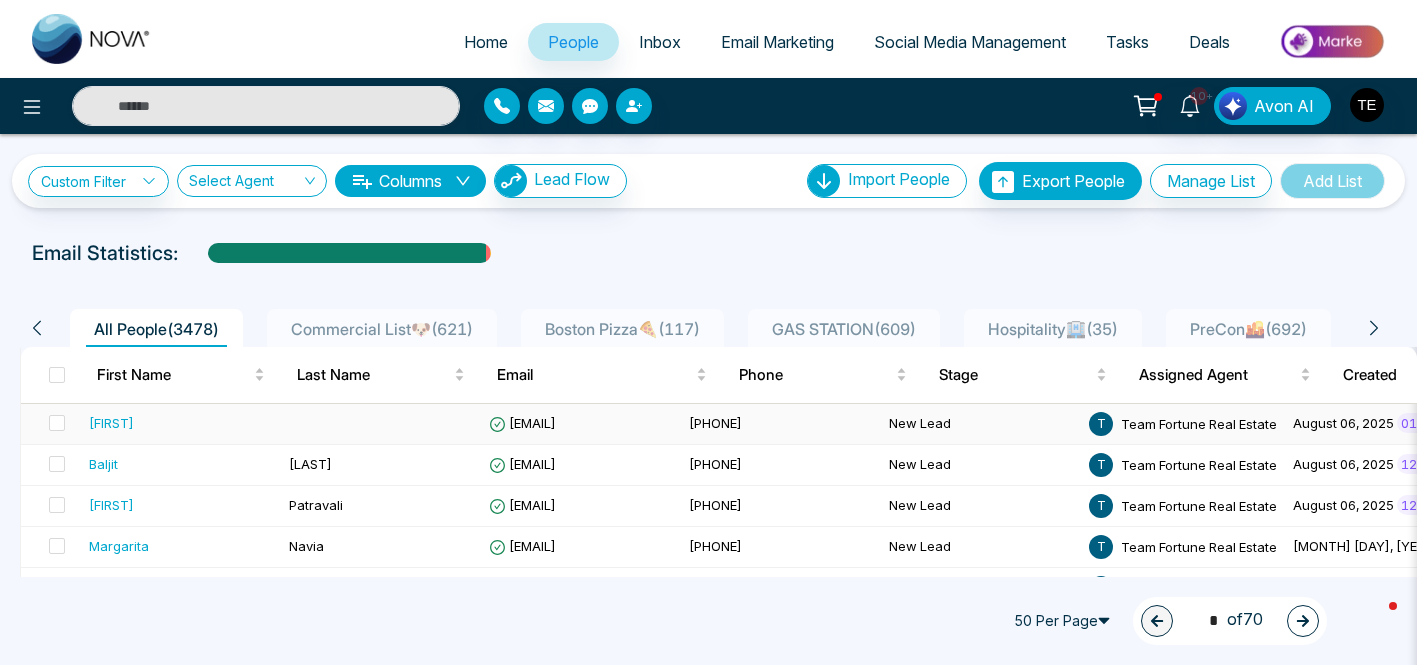 click on "Rana" at bounding box center [111, 423] 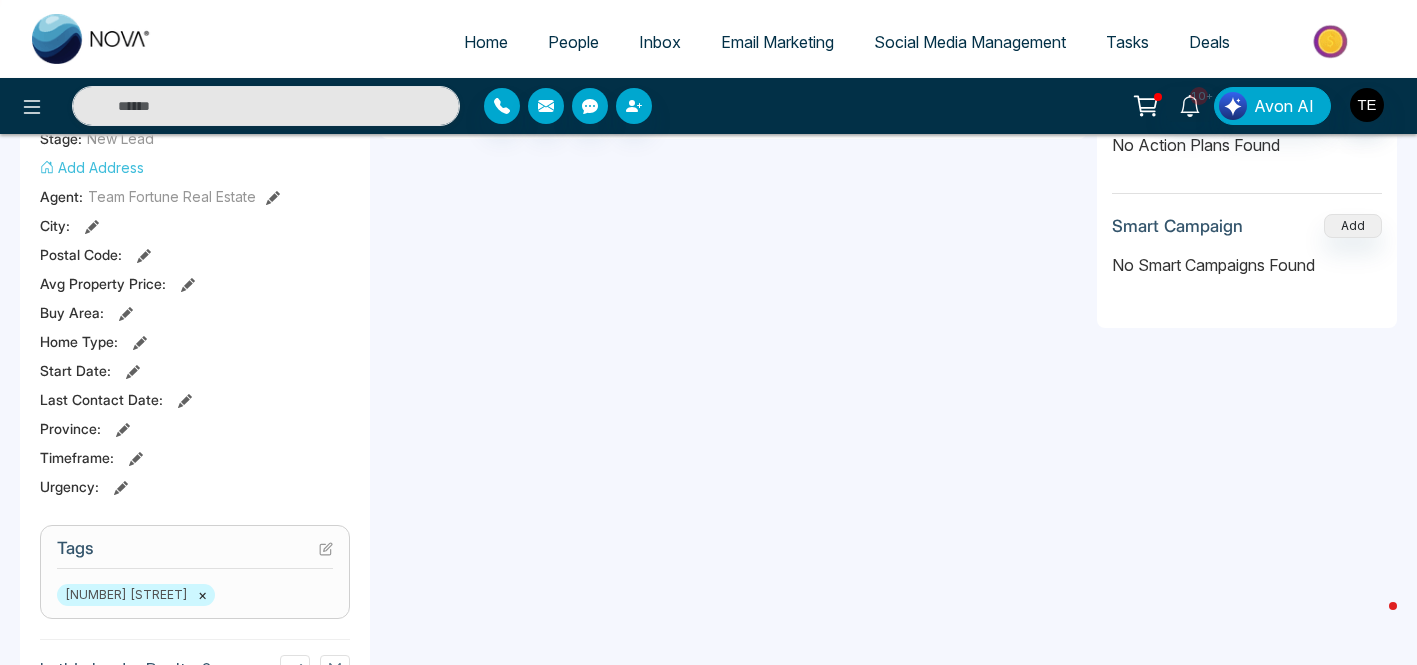 scroll, scrollTop: 0, scrollLeft: 0, axis: both 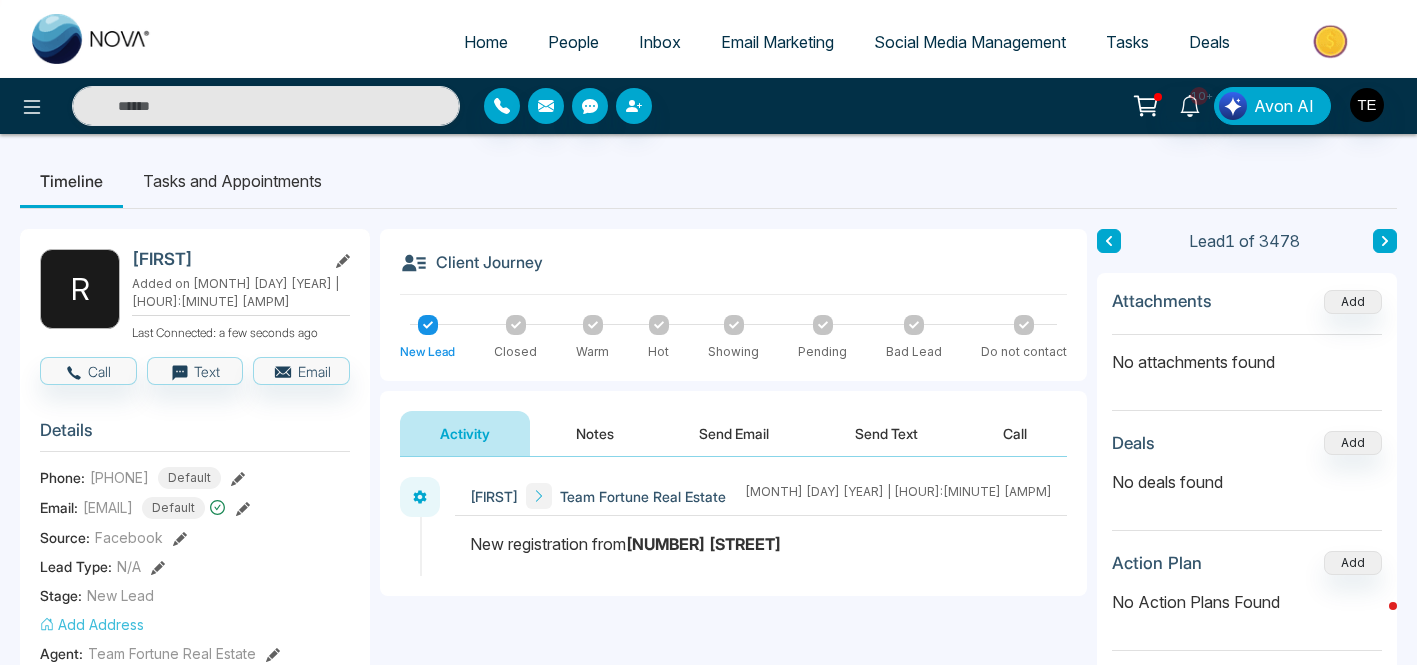 click 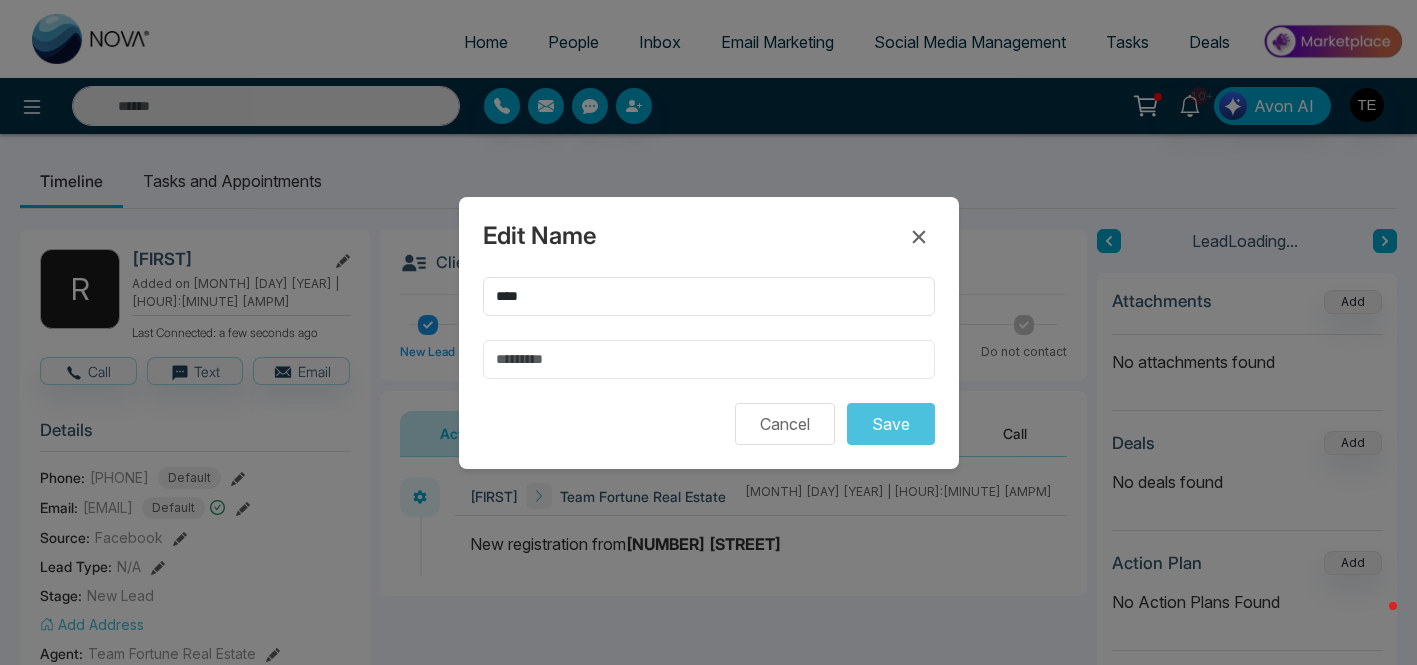 click at bounding box center (709, 359) 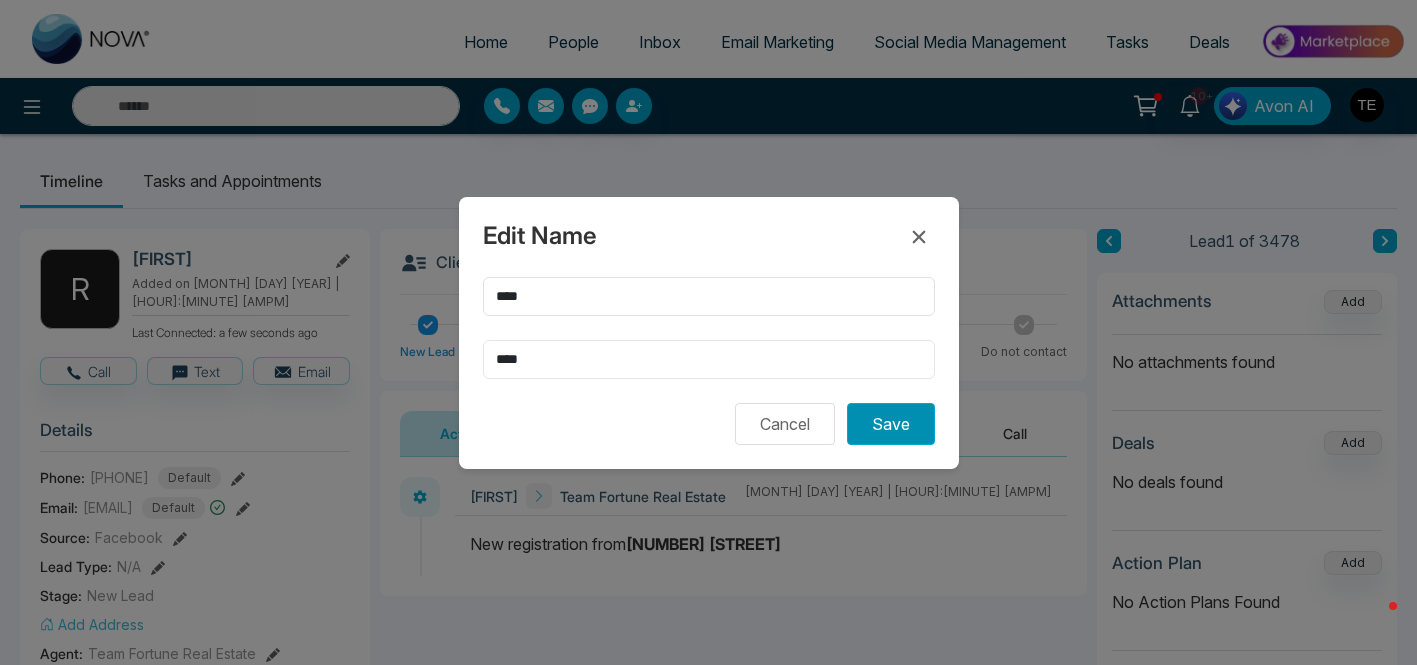 type on "****" 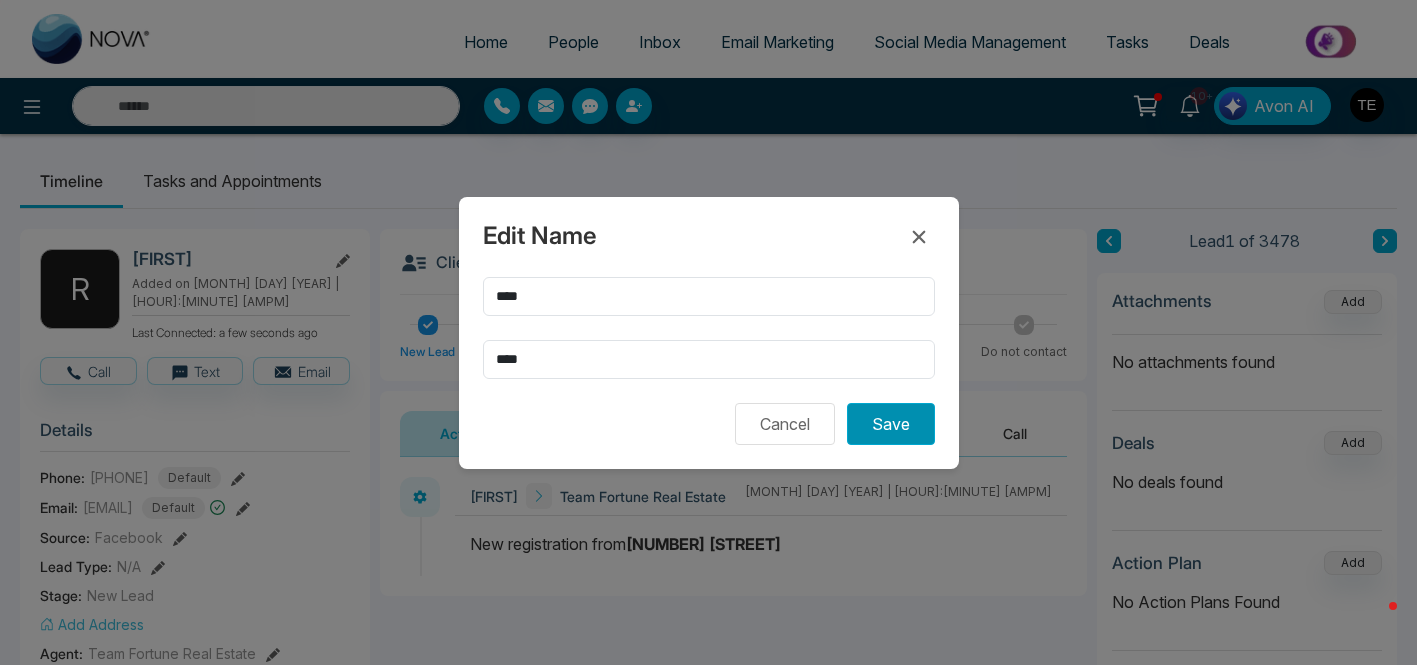 click on "Save" at bounding box center (891, 424) 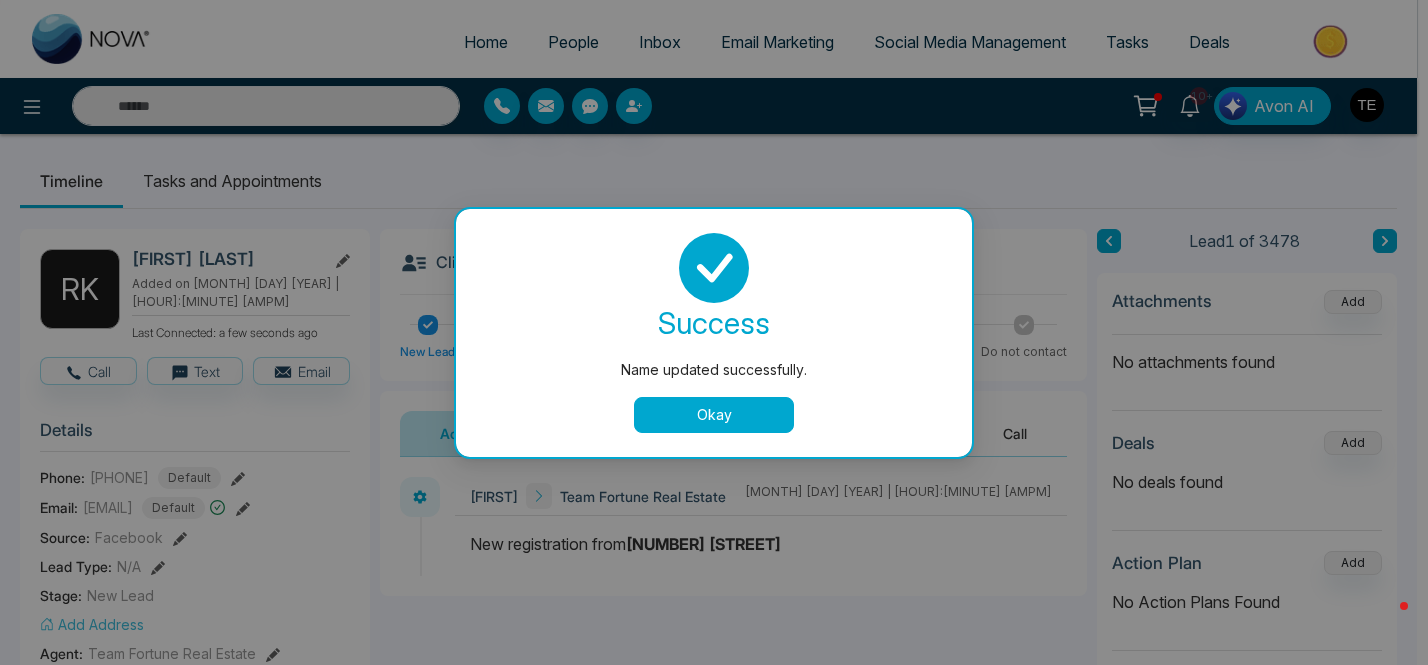 click on "Okay" at bounding box center [714, 415] 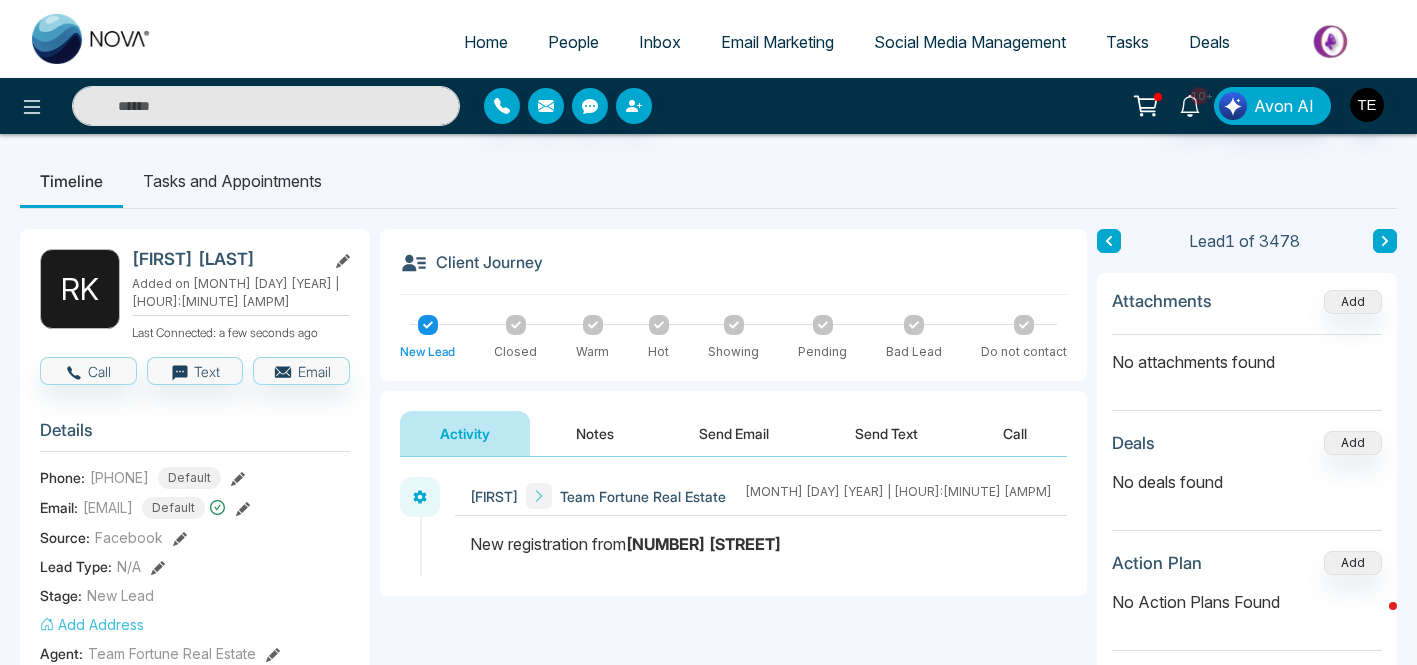 scroll, scrollTop: 21, scrollLeft: 0, axis: vertical 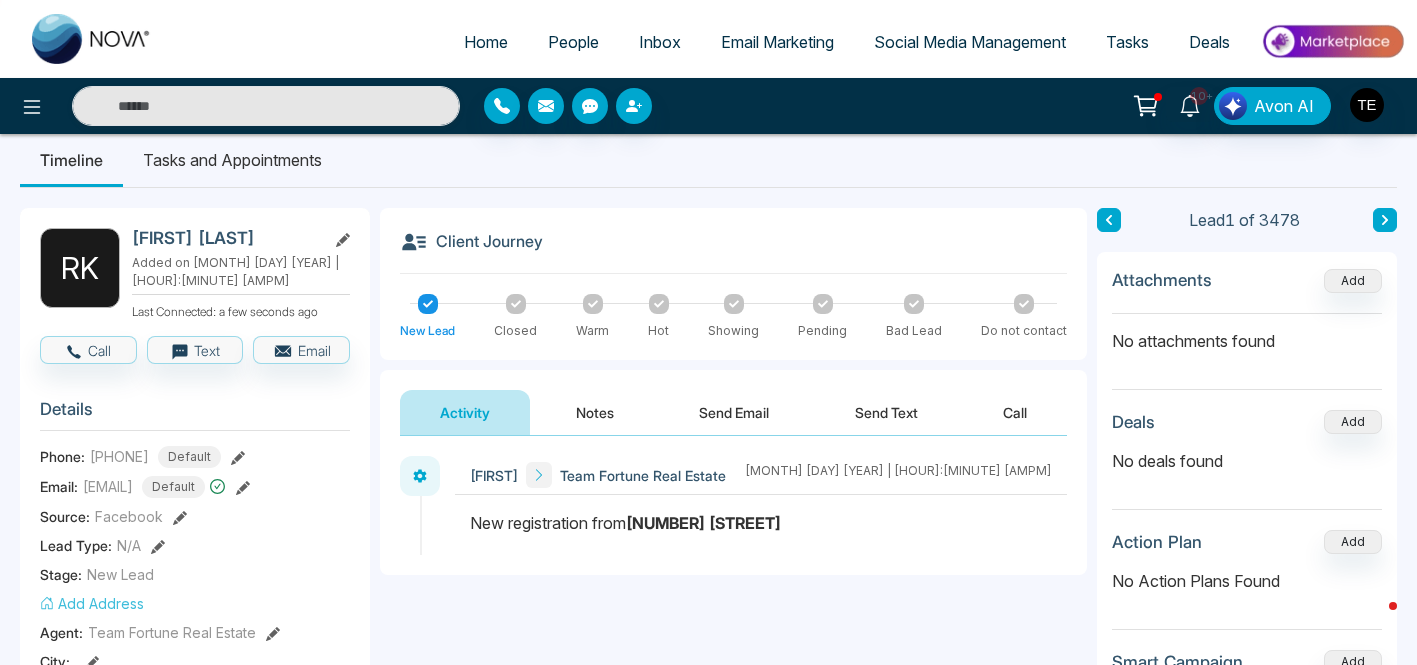 click on "Notes" at bounding box center [595, 412] 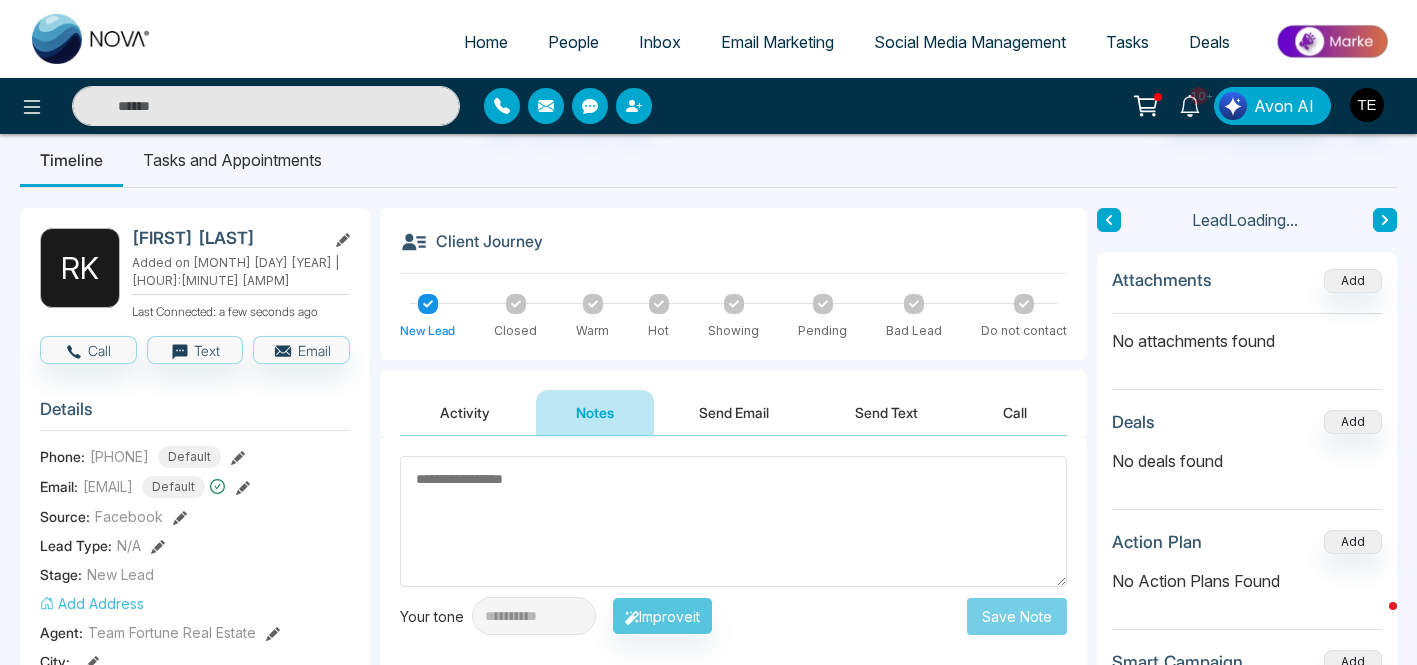 click at bounding box center (733, 521) 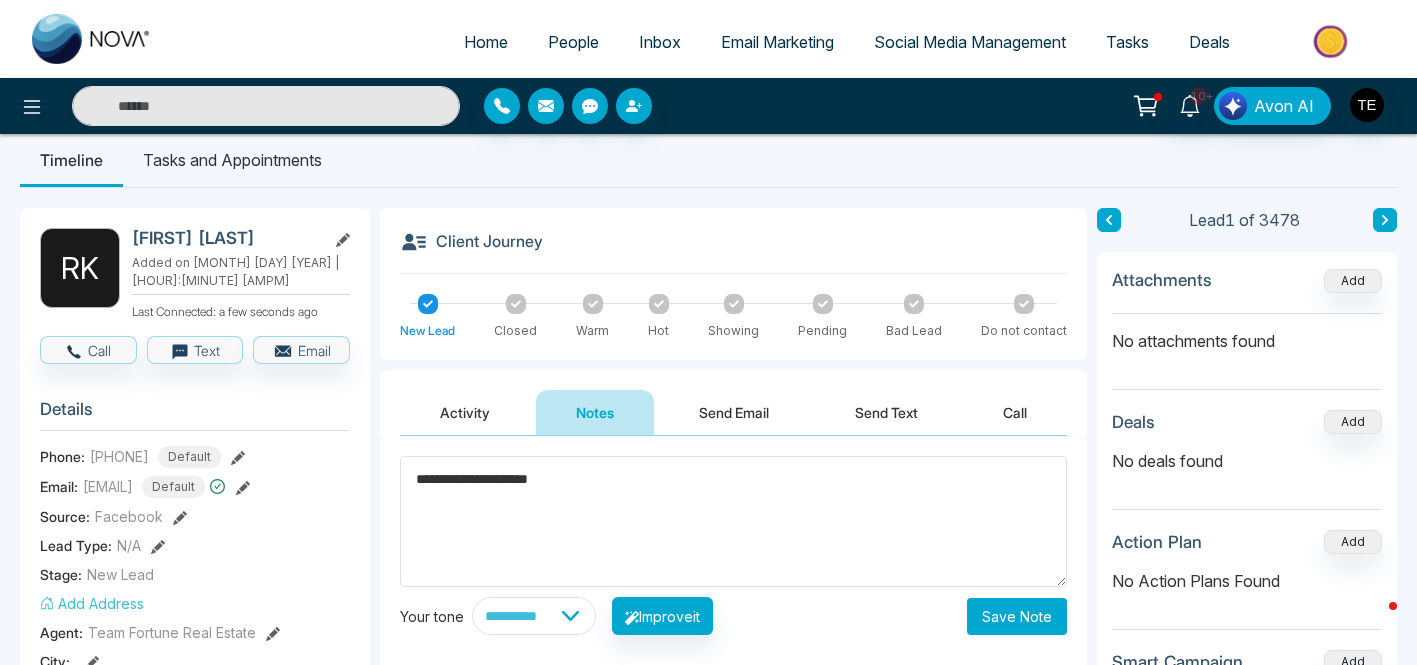 type on "**********" 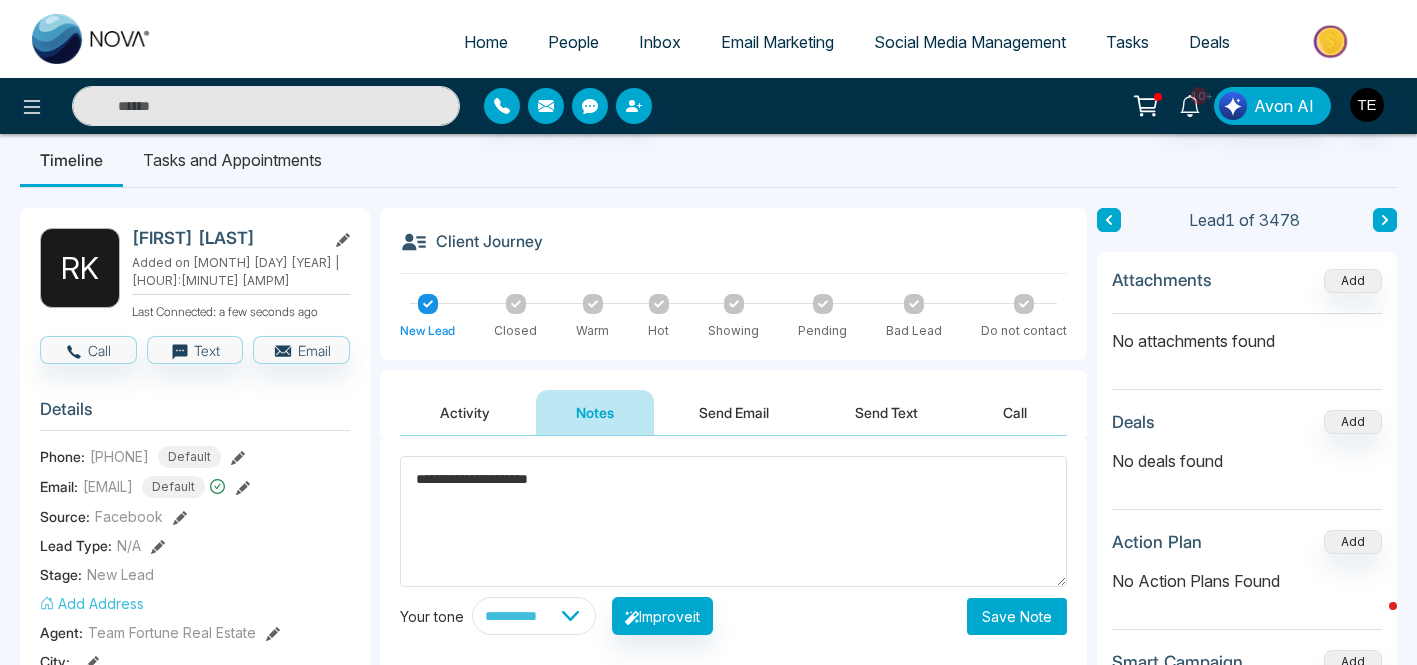 click on "Save Note" at bounding box center (1017, 616) 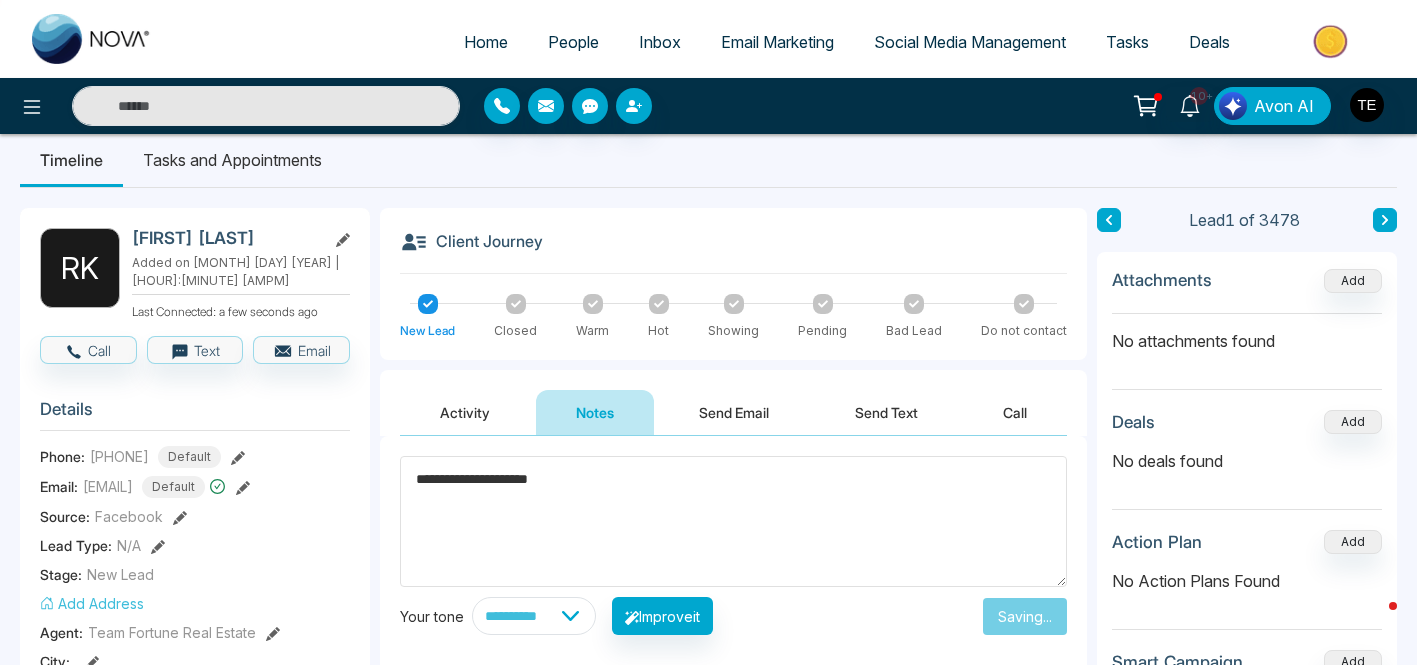 type 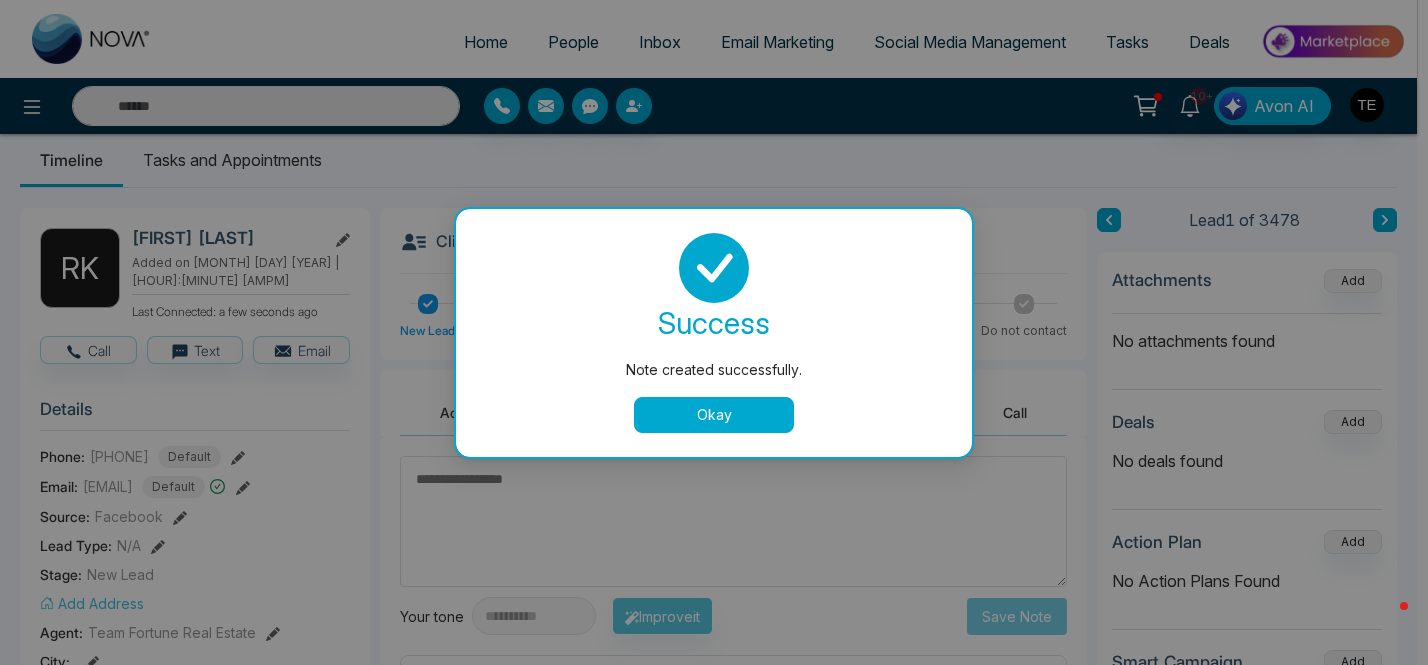 click on "Okay" at bounding box center [714, 415] 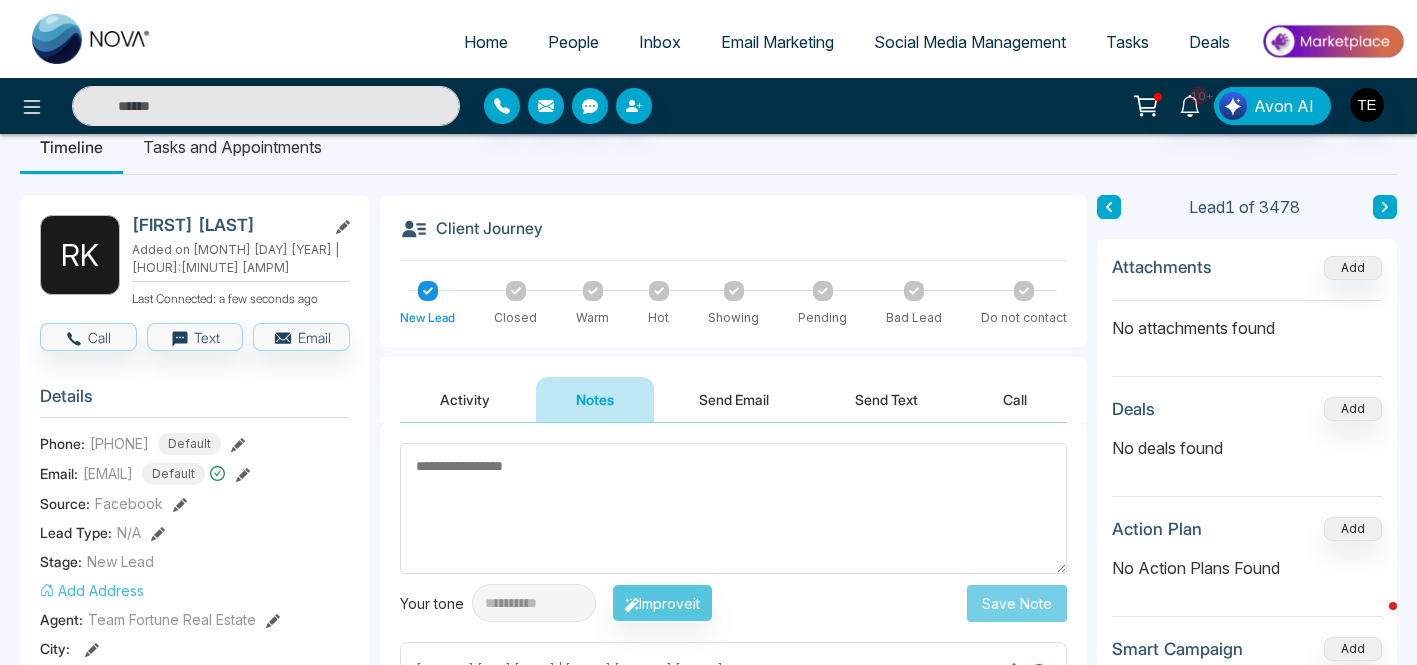 scroll, scrollTop: 0, scrollLeft: 0, axis: both 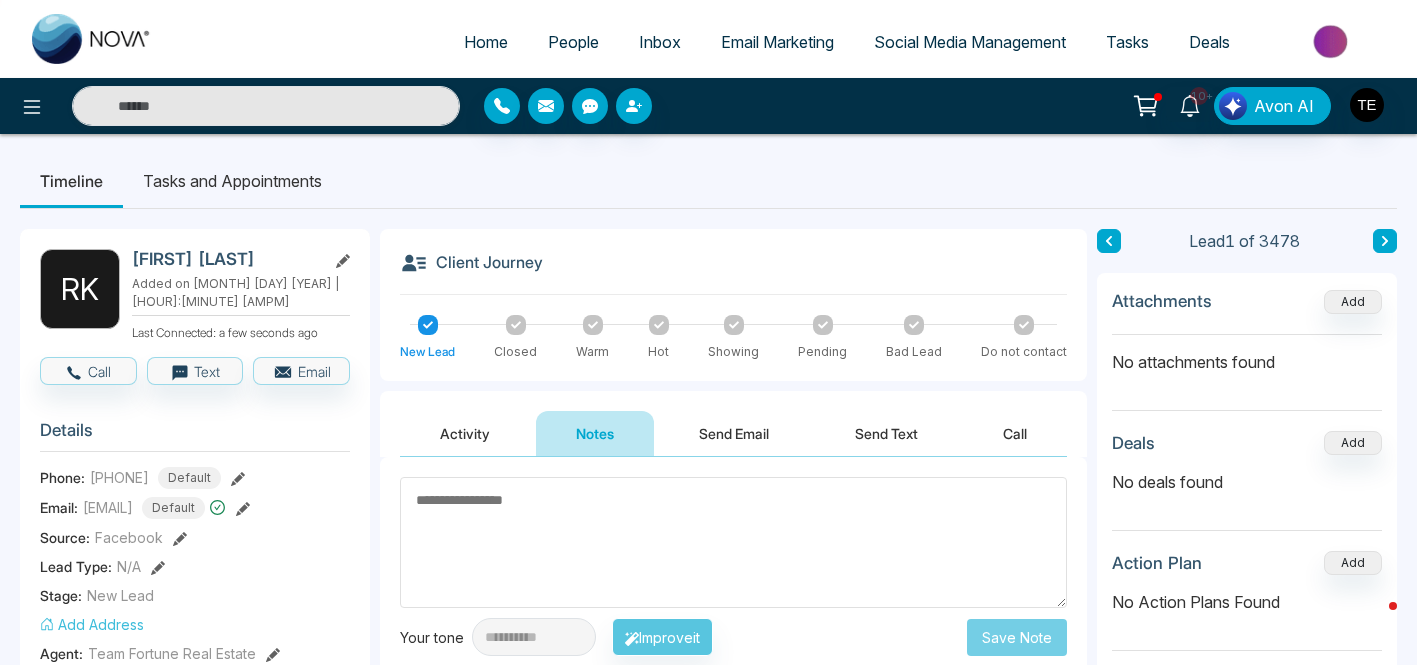 click on "Home" at bounding box center [486, 42] 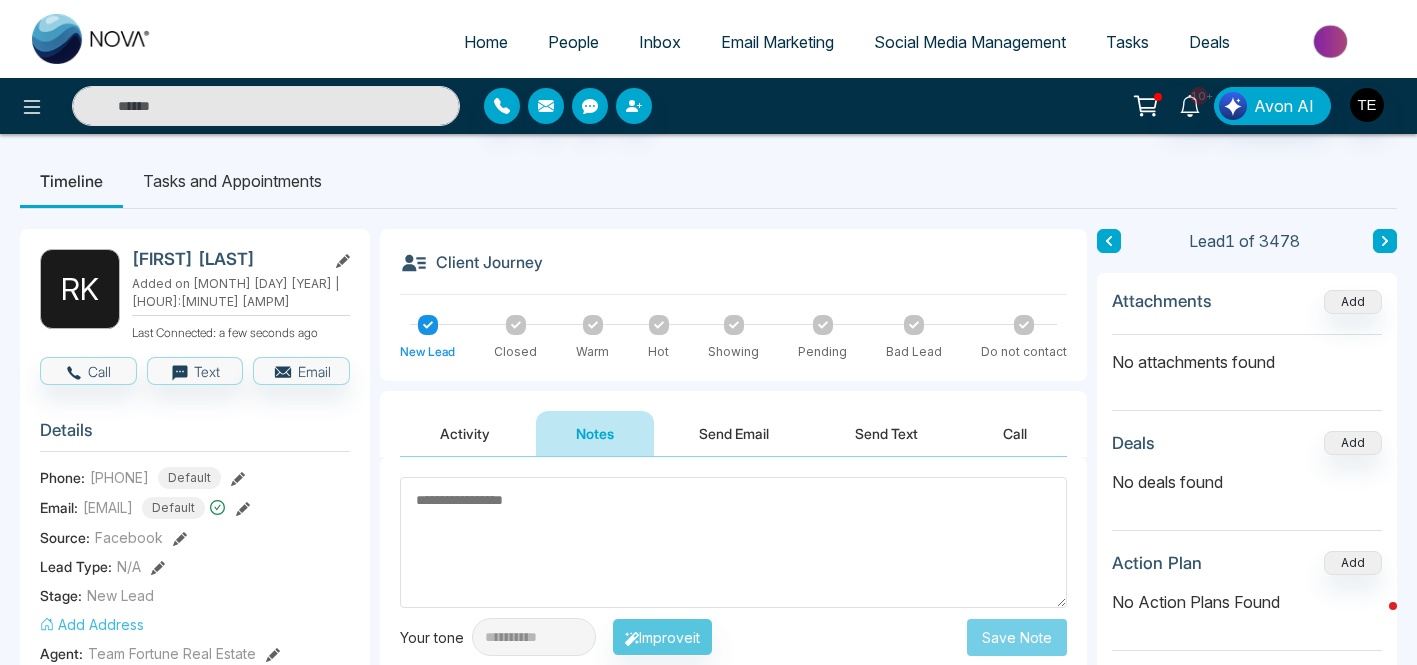 select on "*" 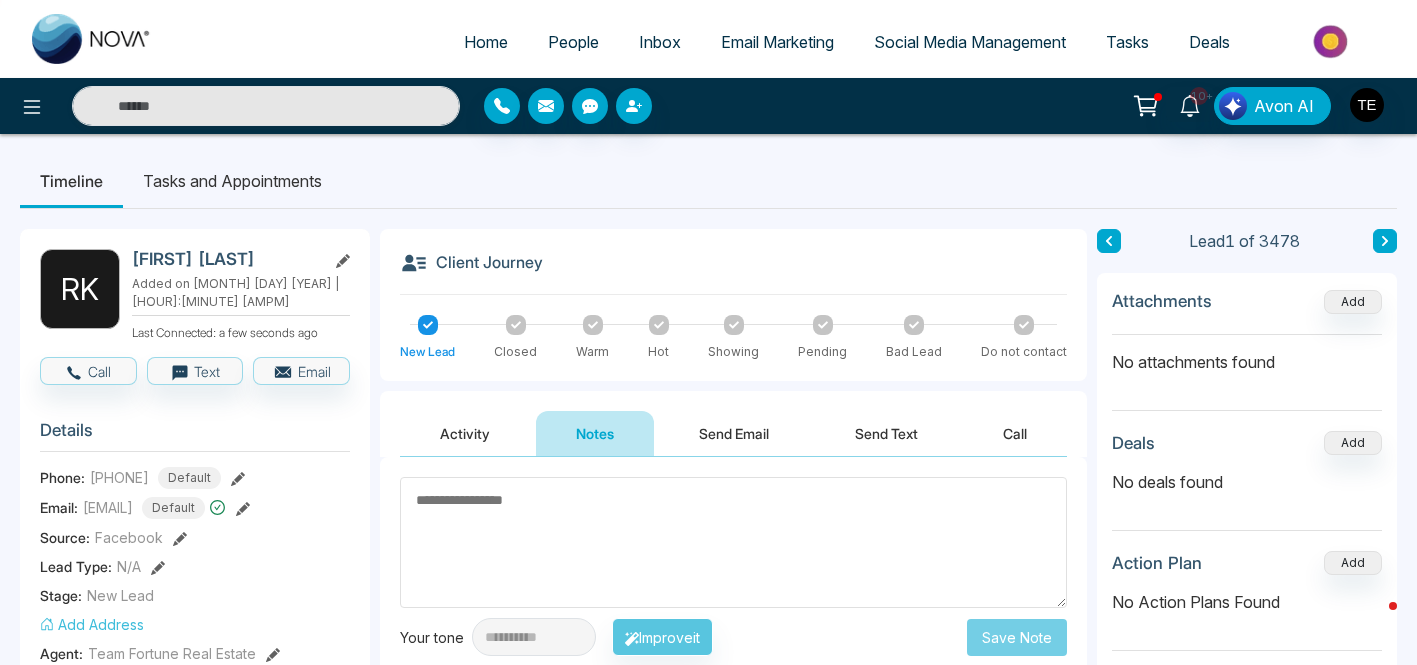 select on "*" 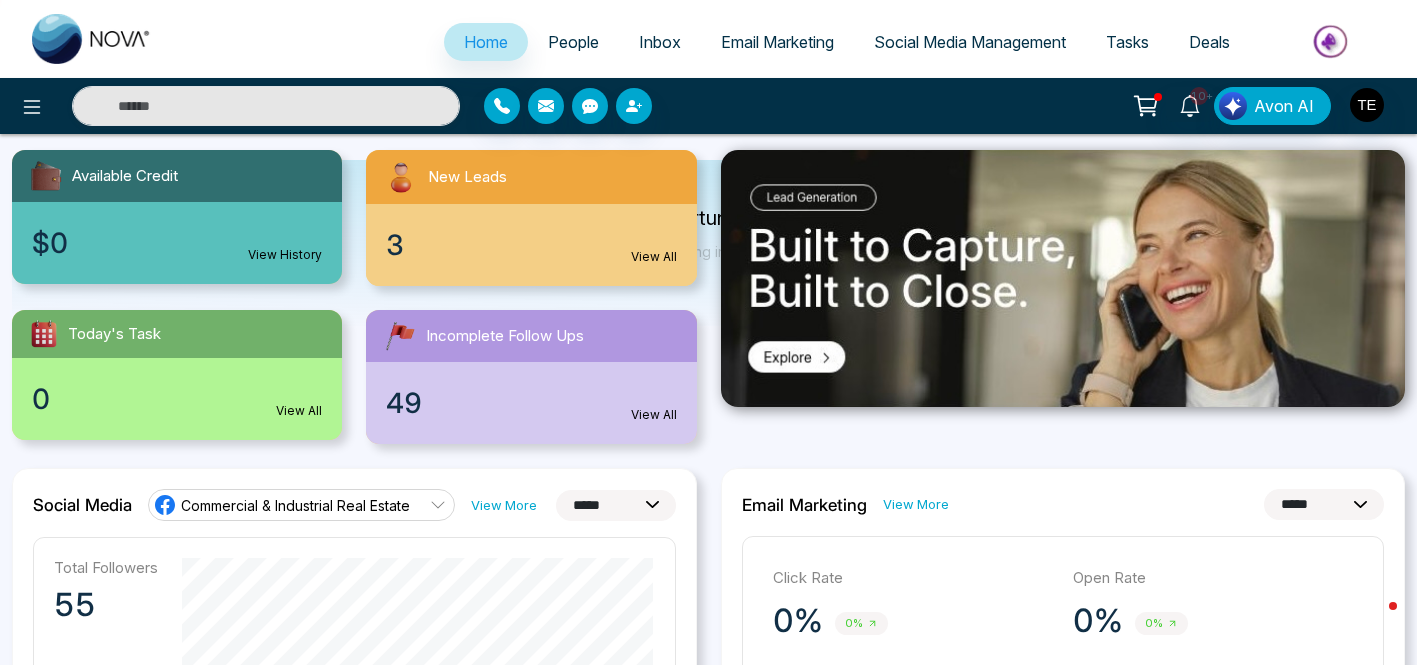 scroll, scrollTop: 0, scrollLeft: 0, axis: both 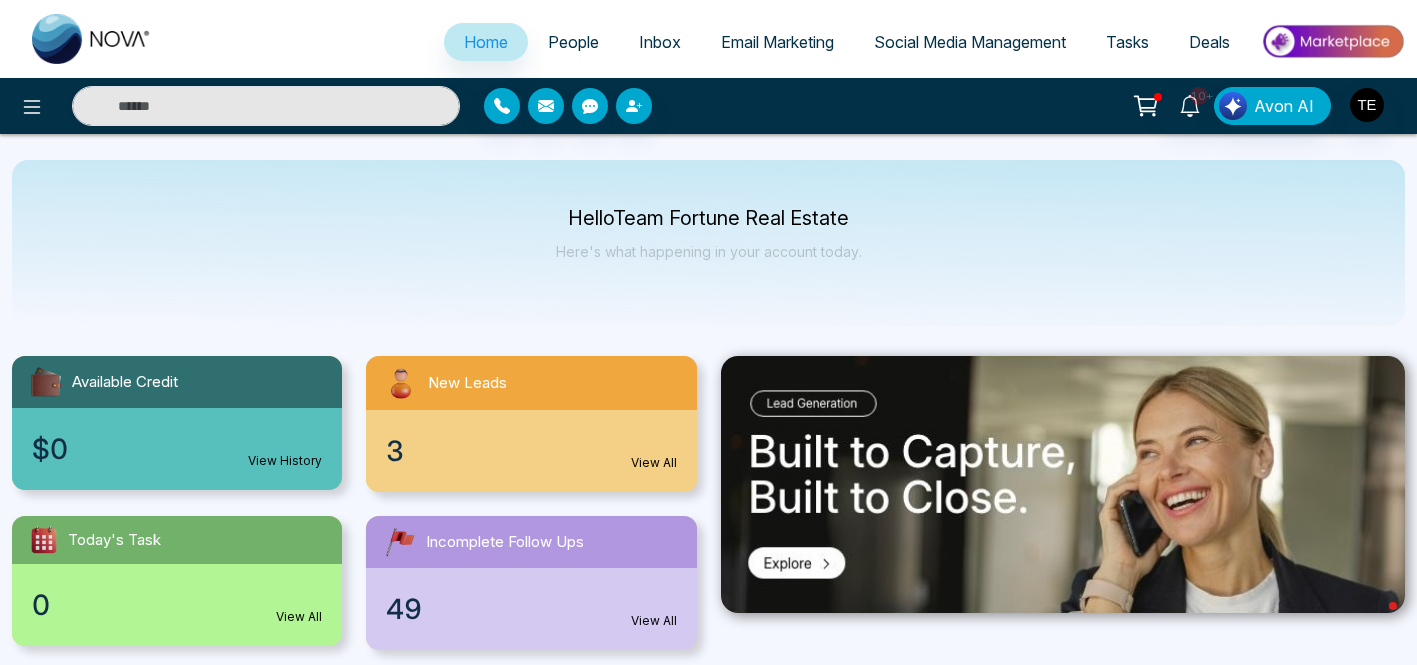click on "People" at bounding box center [573, 42] 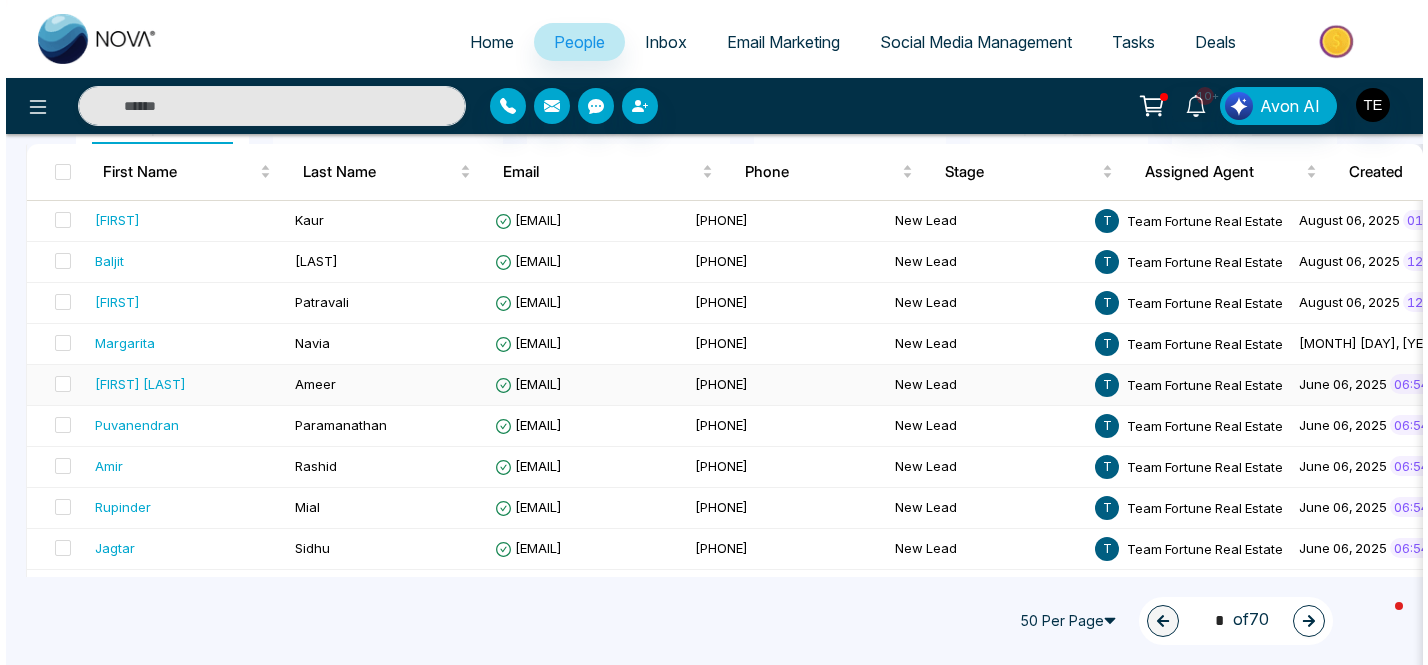 scroll, scrollTop: 0, scrollLeft: 0, axis: both 